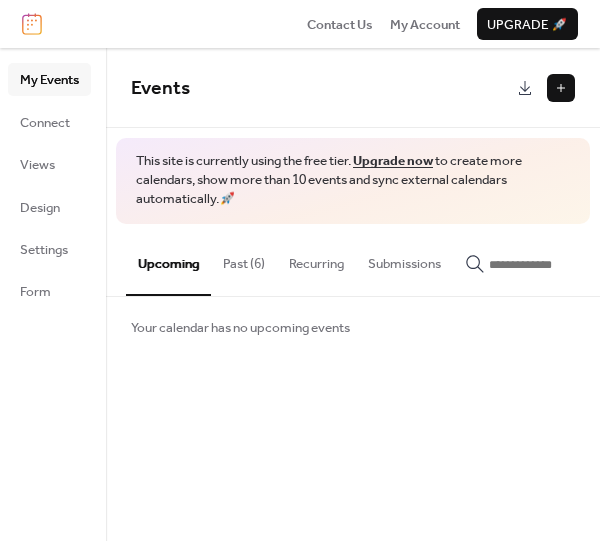 scroll, scrollTop: 0, scrollLeft: 0, axis: both 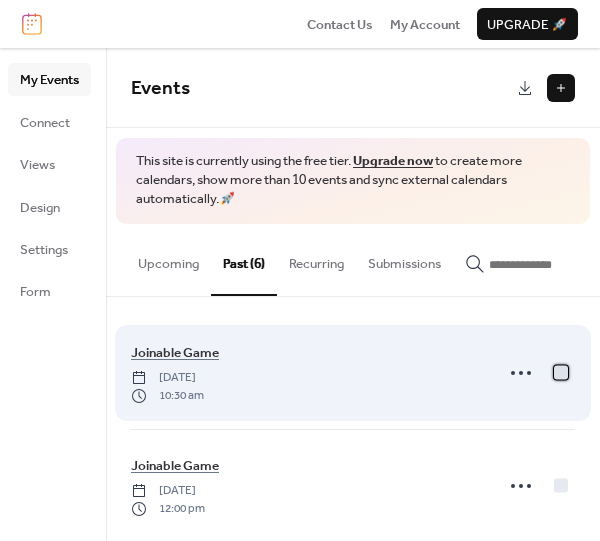 click at bounding box center [561, 372] 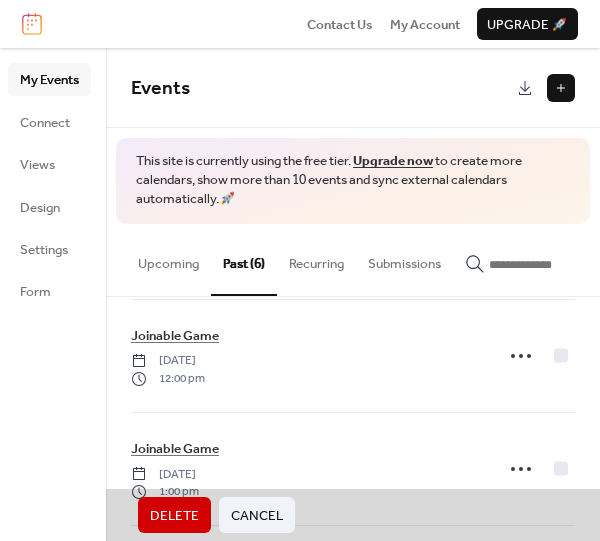 scroll, scrollTop: 130, scrollLeft: 0, axis: vertical 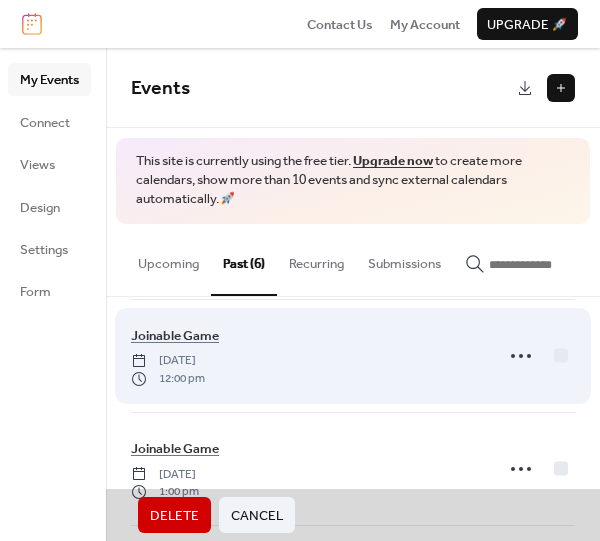 click on "Joinable Game [DATE] 12:00 pm" at bounding box center [353, 355] 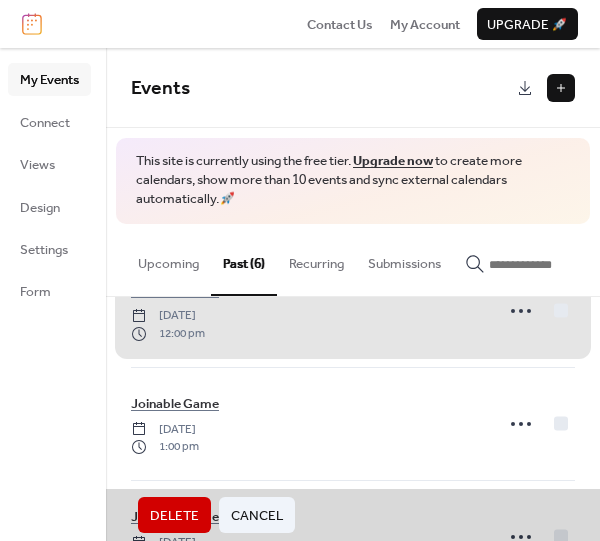scroll, scrollTop: 215, scrollLeft: 0, axis: vertical 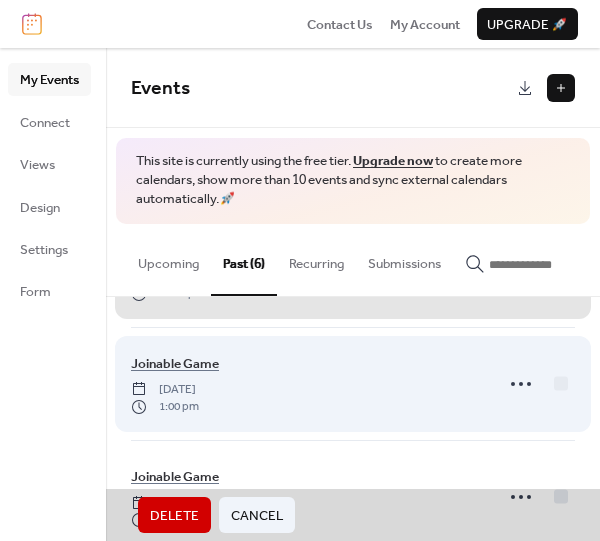 click on "Joinable Game [DATE] 1:00 pm" at bounding box center (353, 383) 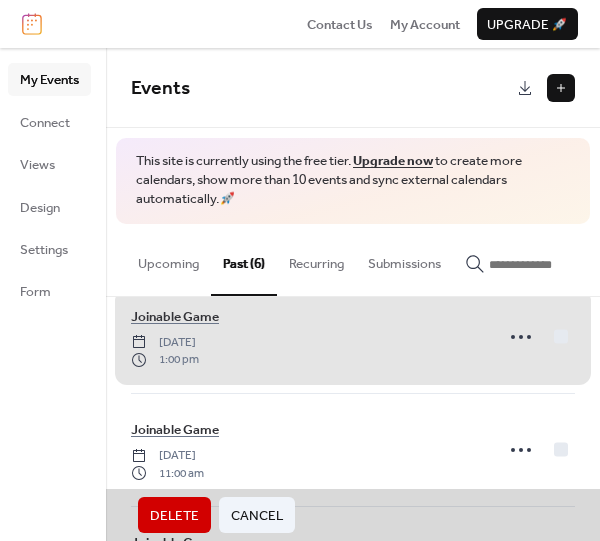 scroll, scrollTop: 294, scrollLeft: 0, axis: vertical 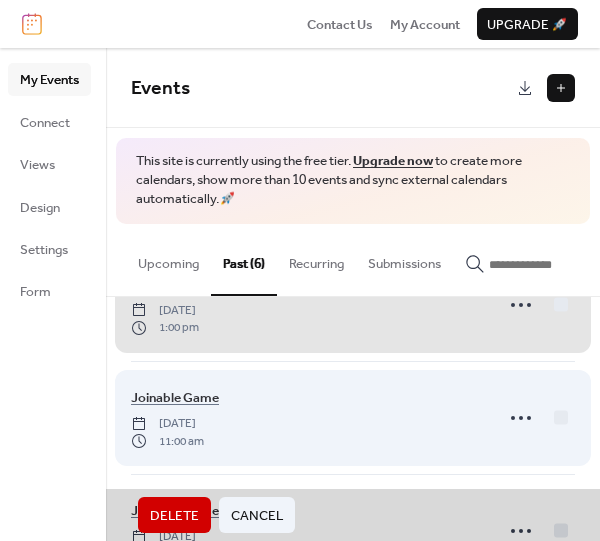 click on "Joinable Game [DATE] 11:00 am" at bounding box center [353, 417] 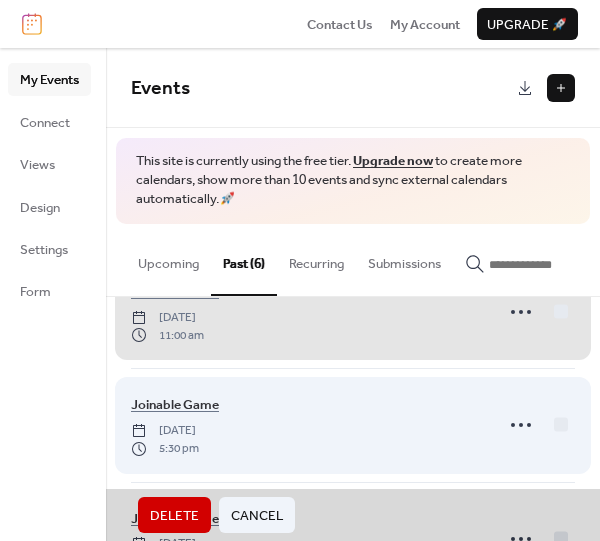 click on "Joinable Game [DATE] 5:30 pm" at bounding box center (353, 424) 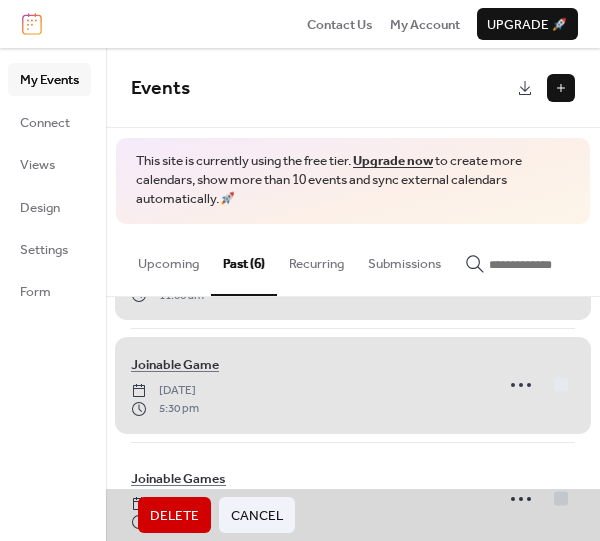 scroll, scrollTop: 481, scrollLeft: 0, axis: vertical 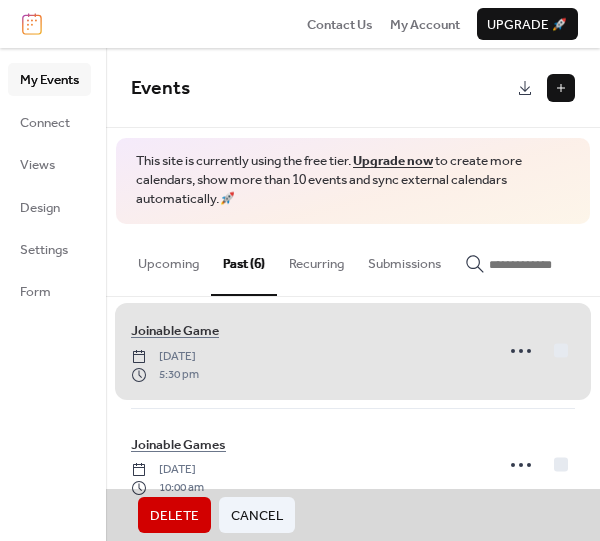 click on "Joinable Games [DATE] 10:00 am" at bounding box center [353, 464] 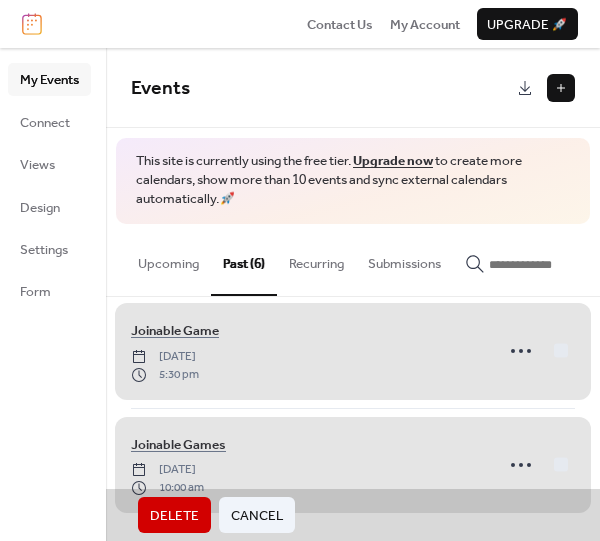 click on "Delete" at bounding box center (174, 516) 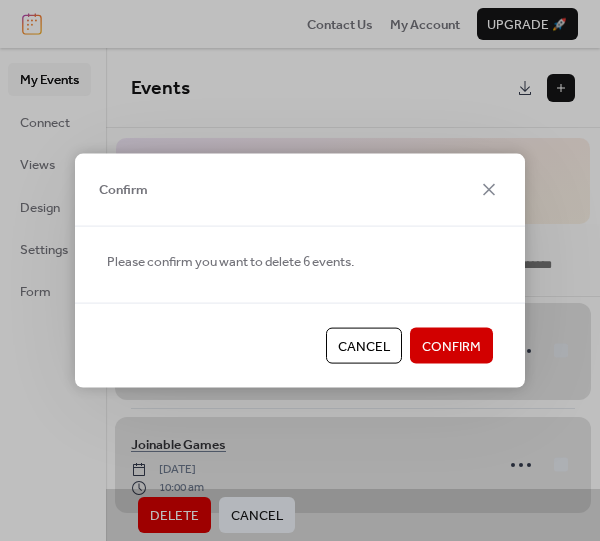 click on "Confirm" at bounding box center [451, 347] 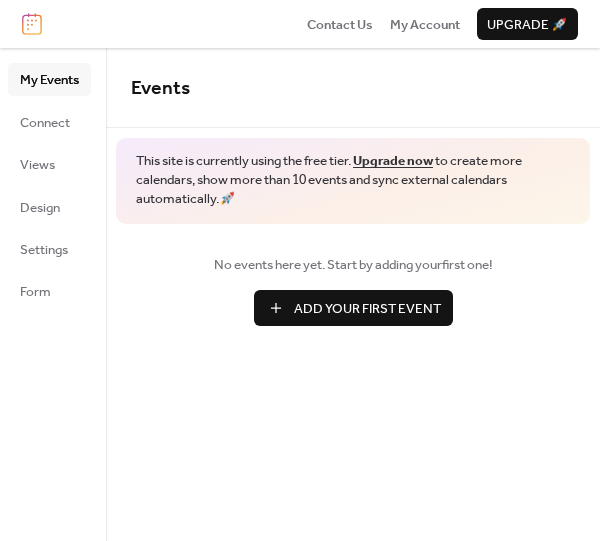 click on "Add Your First Event" at bounding box center [353, 308] 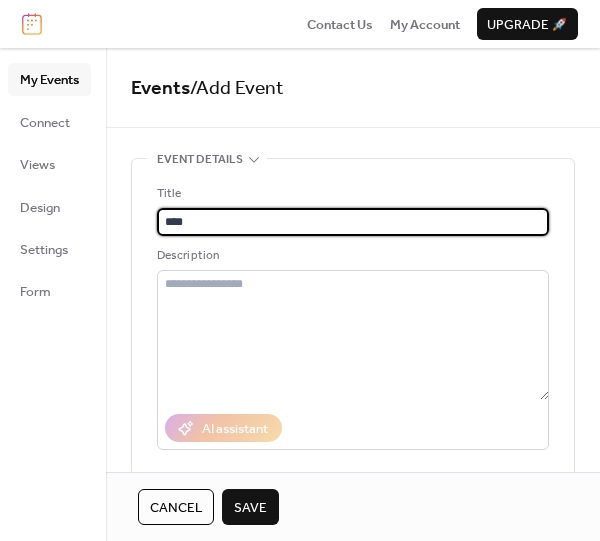 type on "**********" 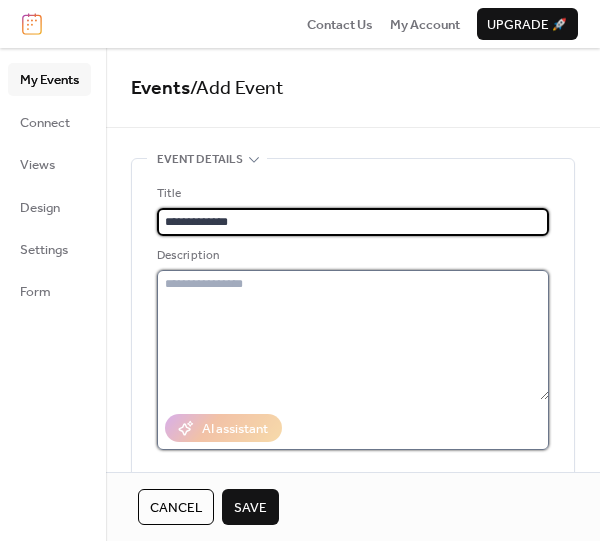 click at bounding box center [353, 335] 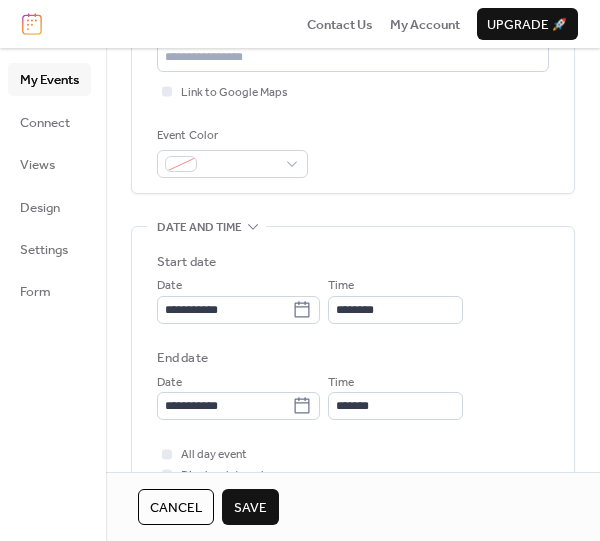 scroll, scrollTop: 457, scrollLeft: 0, axis: vertical 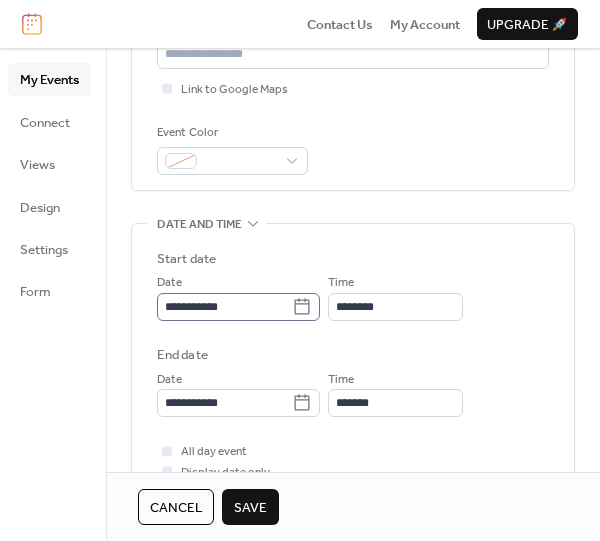 type on "**********" 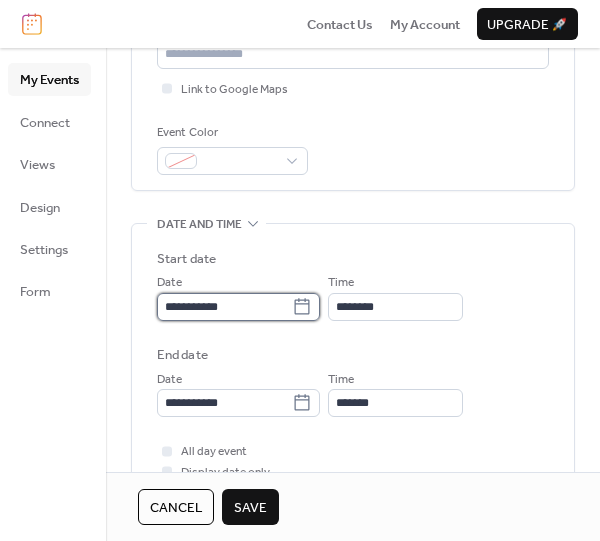 click on "**********" at bounding box center [224, 307] 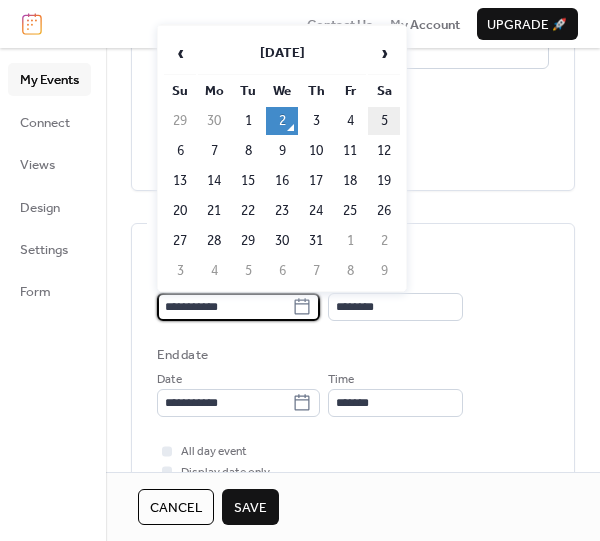 click on "5" at bounding box center (384, 121) 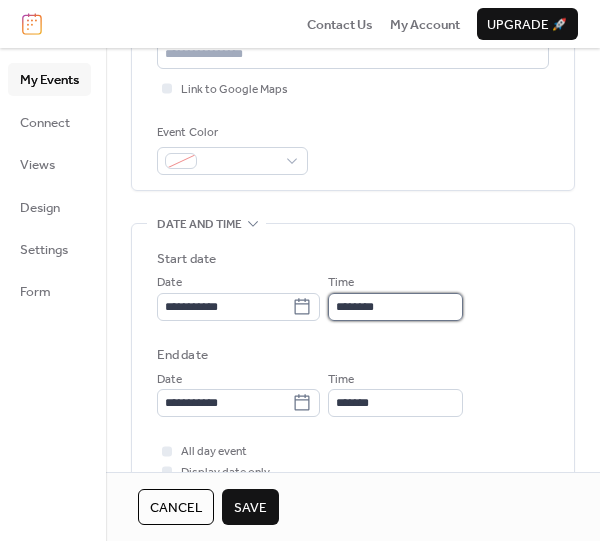 click on "********" at bounding box center [395, 307] 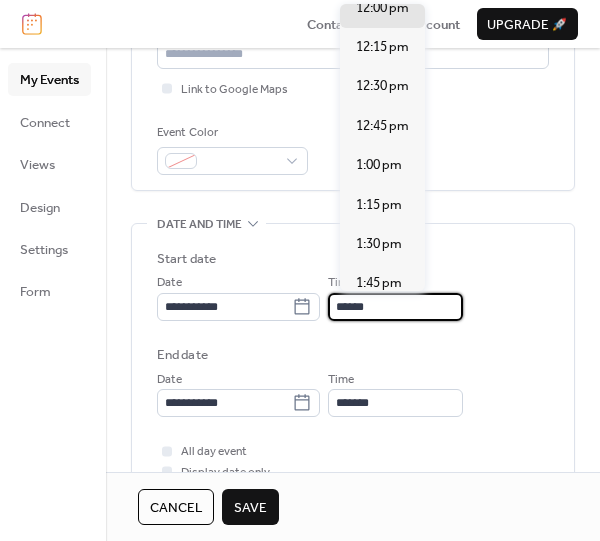 scroll, scrollTop: 0, scrollLeft: 0, axis: both 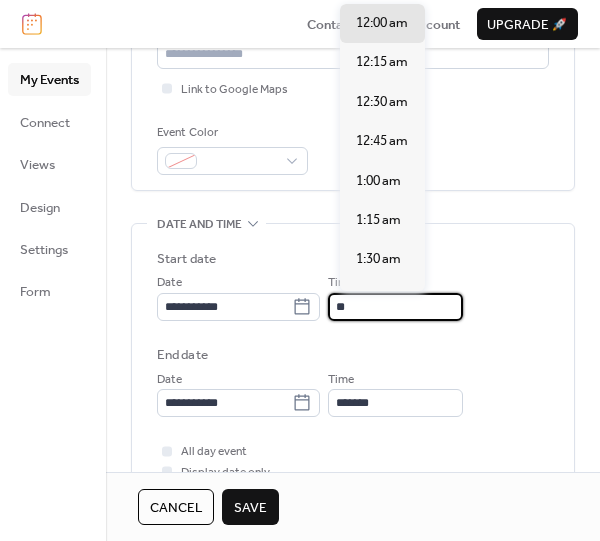 type on "*" 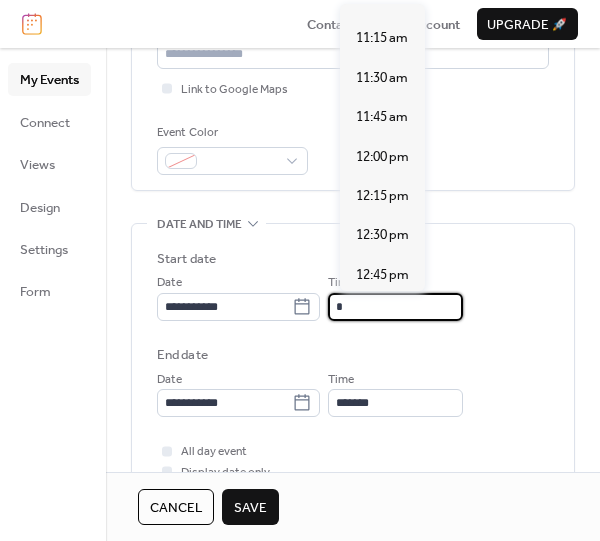 scroll, scrollTop: 2100, scrollLeft: 0, axis: vertical 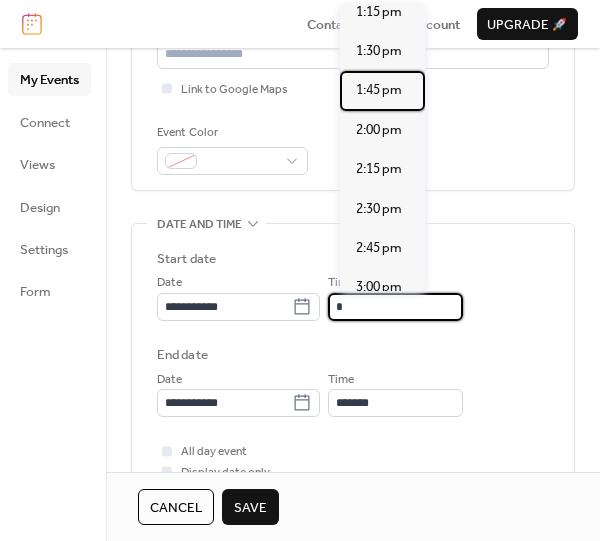 click on "1:45 pm" at bounding box center (379, 90) 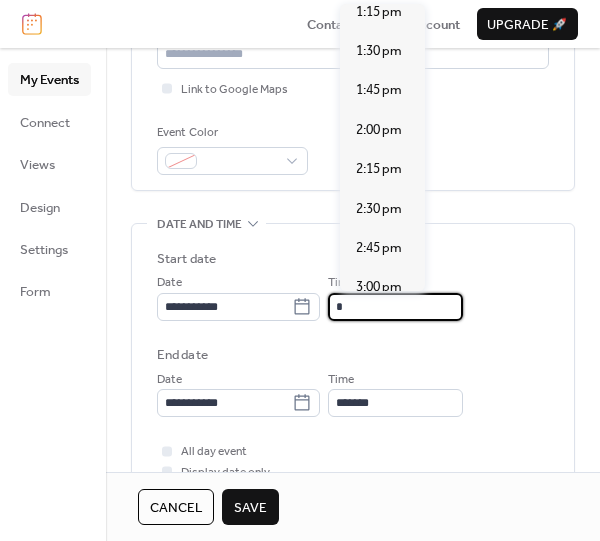 type on "*******" 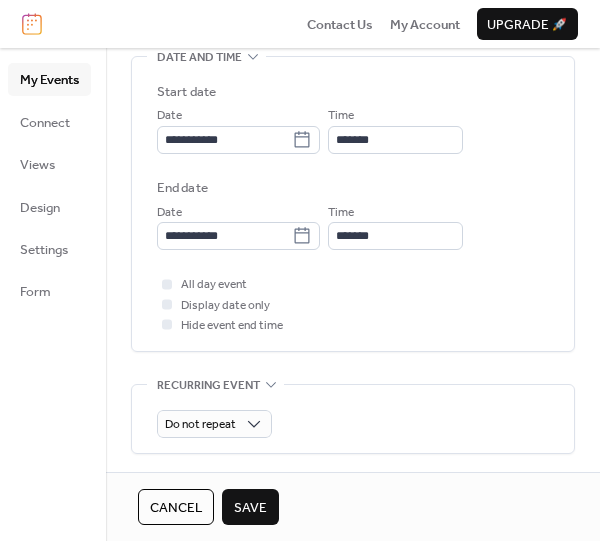 scroll, scrollTop: 627, scrollLeft: 0, axis: vertical 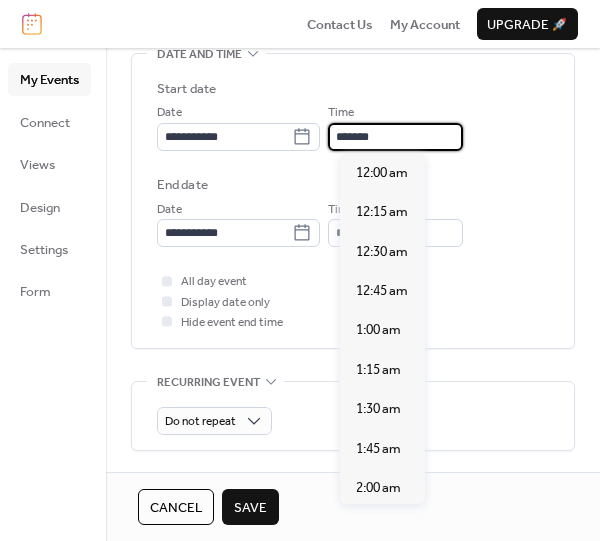 click on "*******" at bounding box center [395, 137] 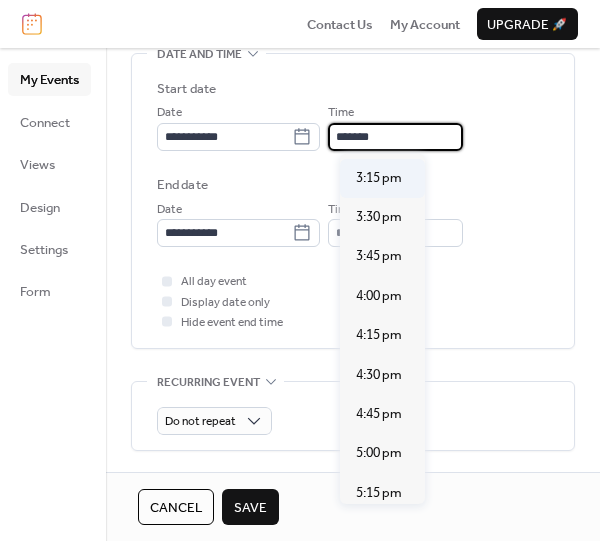 scroll, scrollTop: 2407, scrollLeft: 0, axis: vertical 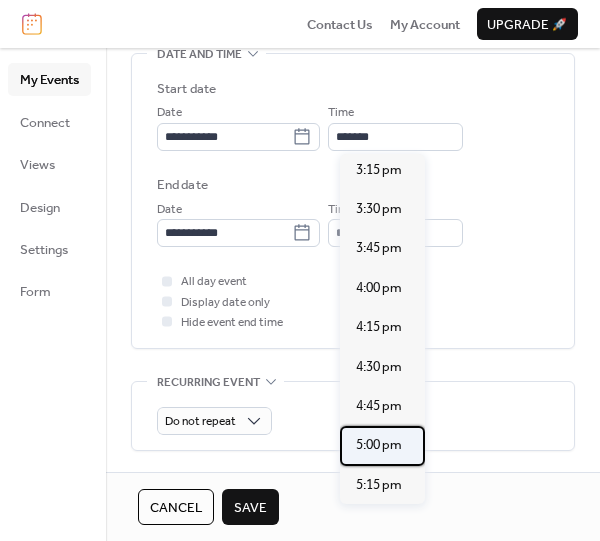 click on "5:00 pm" at bounding box center [379, 445] 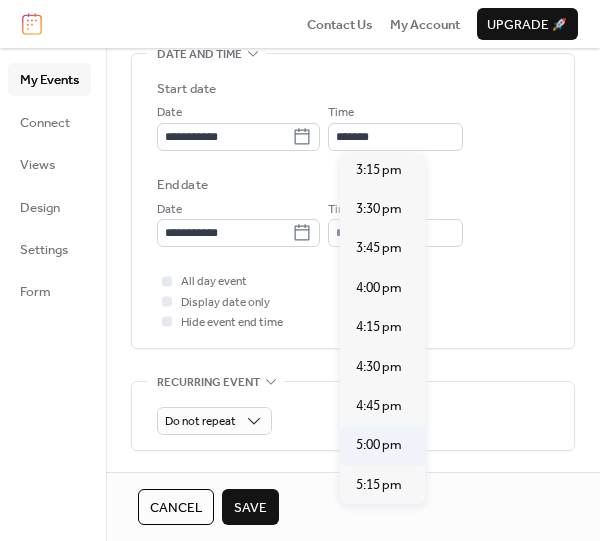 type on "*******" 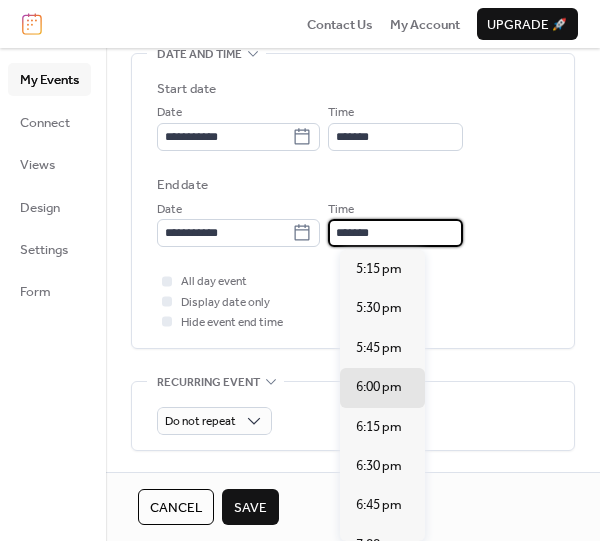 click on "*******" at bounding box center [395, 233] 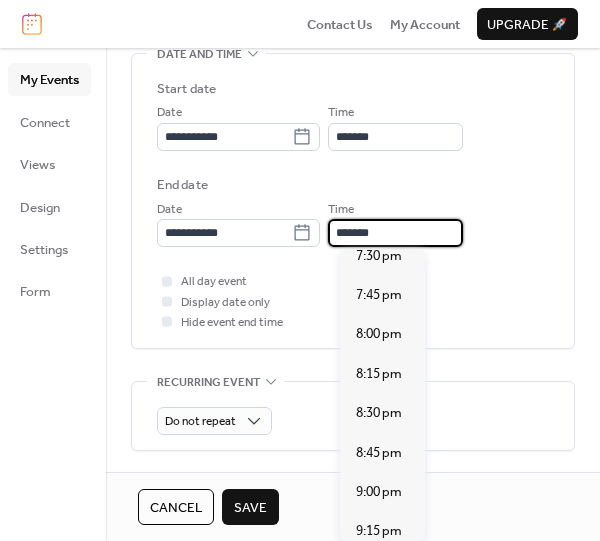 scroll, scrollTop: 366, scrollLeft: 0, axis: vertical 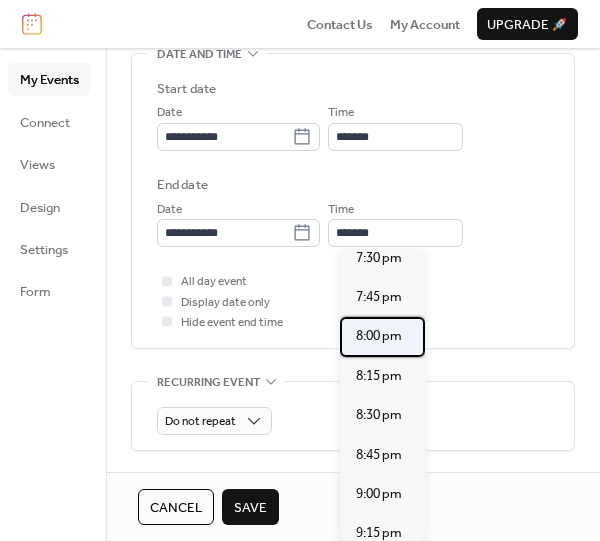 click on "8:00 pm" at bounding box center (379, 336) 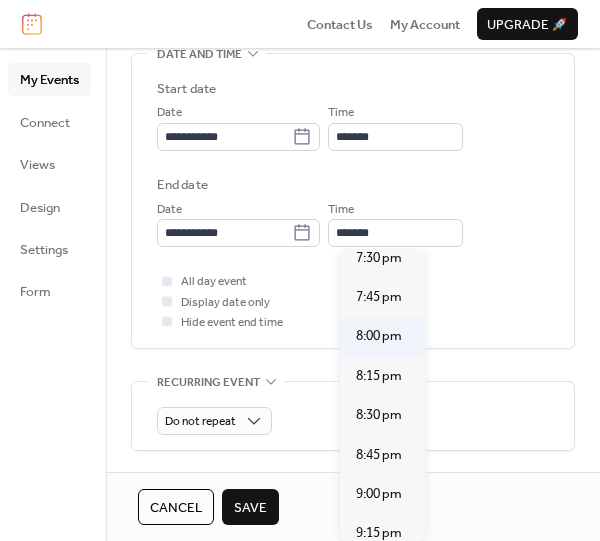type on "*******" 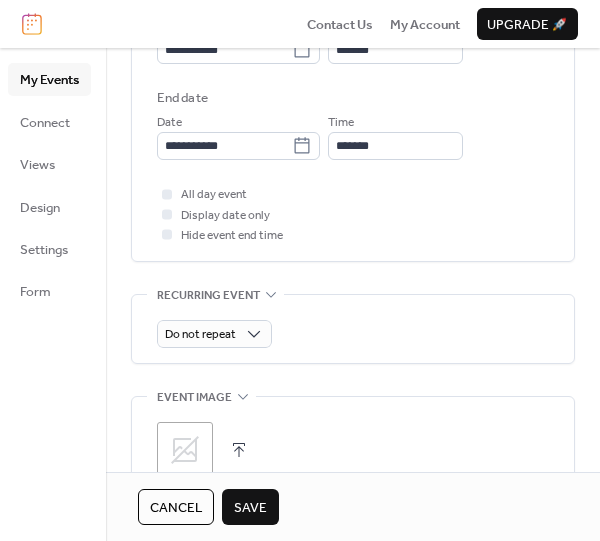 scroll, scrollTop: 715, scrollLeft: 0, axis: vertical 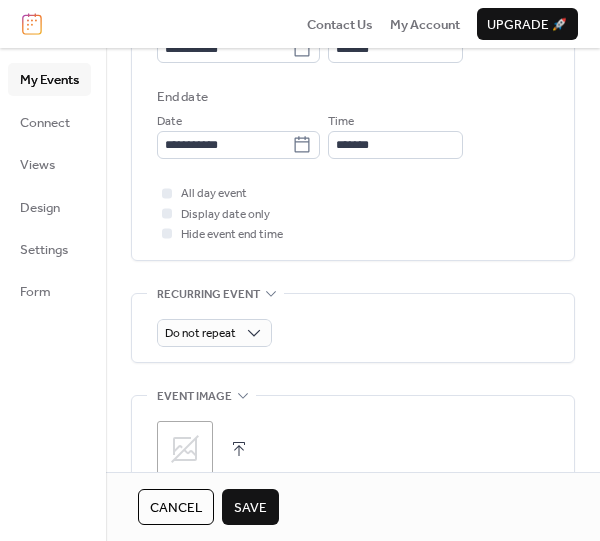 click on "Save" at bounding box center (250, 508) 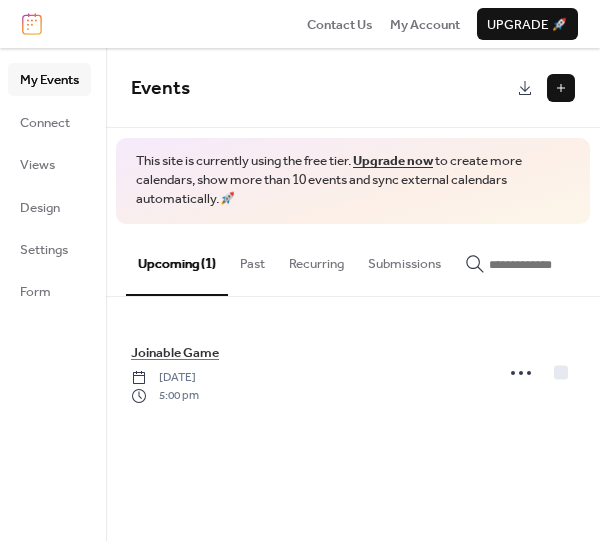 click at bounding box center [561, 88] 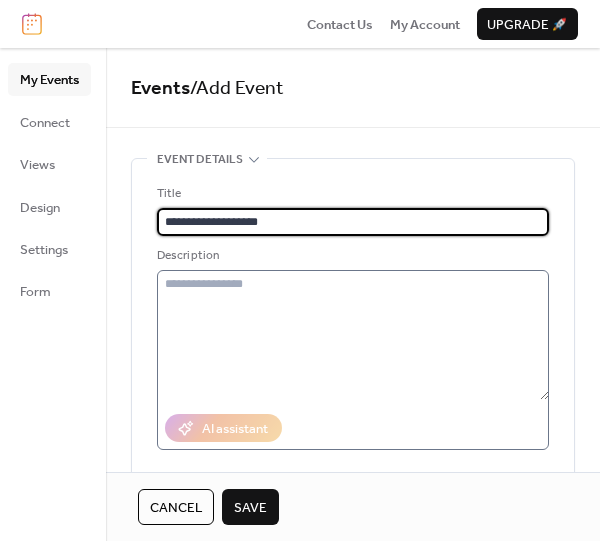 type on "**********" 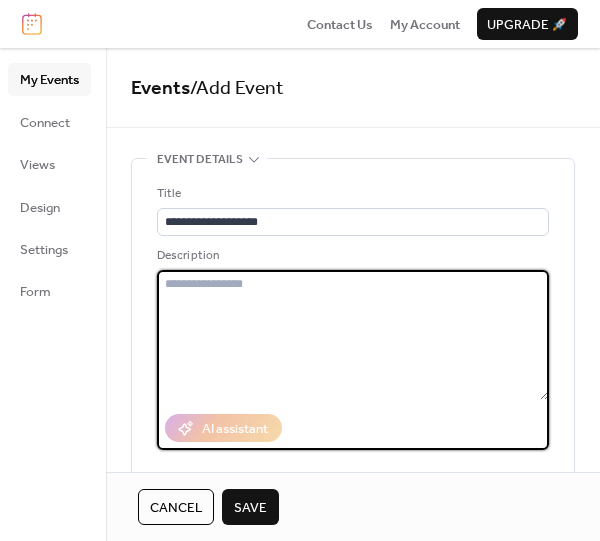 click at bounding box center (353, 335) 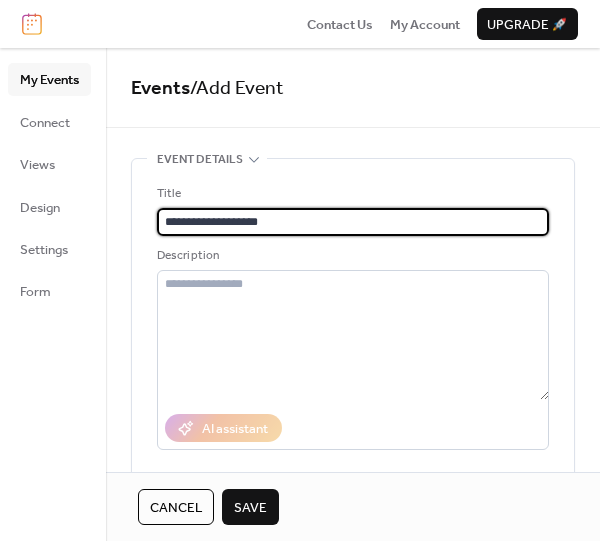click on "**********" at bounding box center [353, 222] 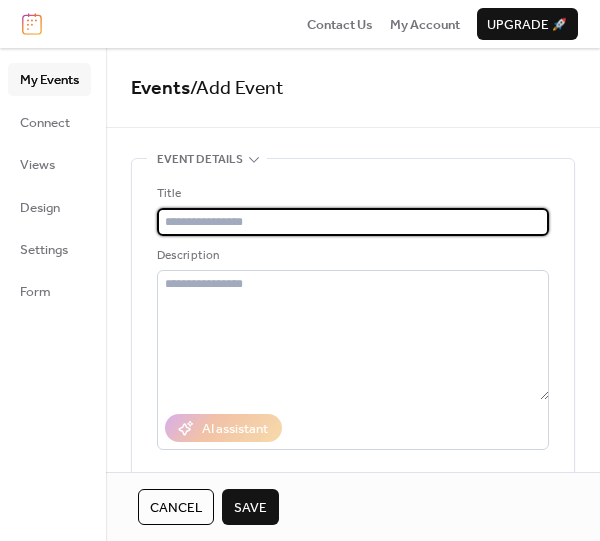 type 